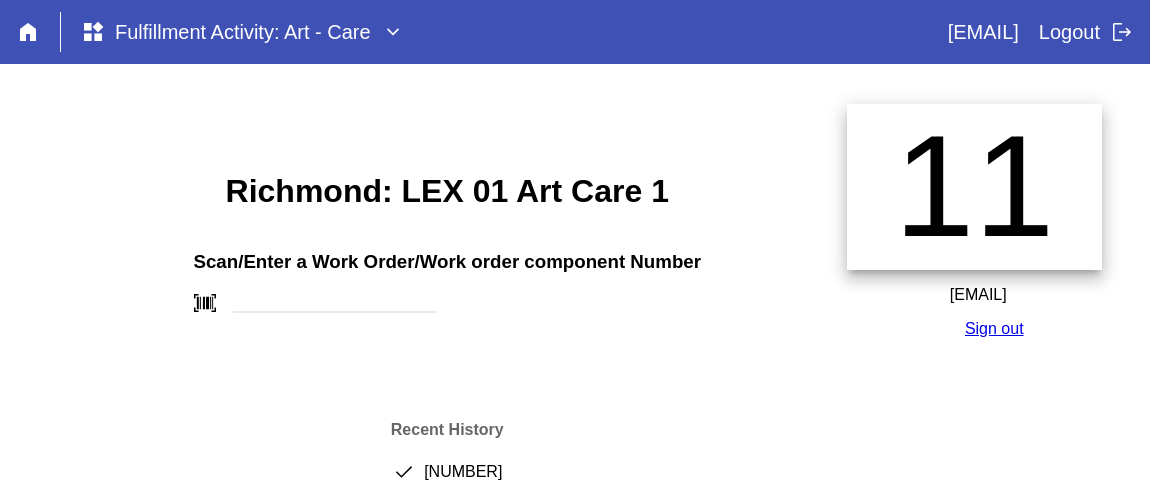 scroll, scrollTop: 0, scrollLeft: 0, axis: both 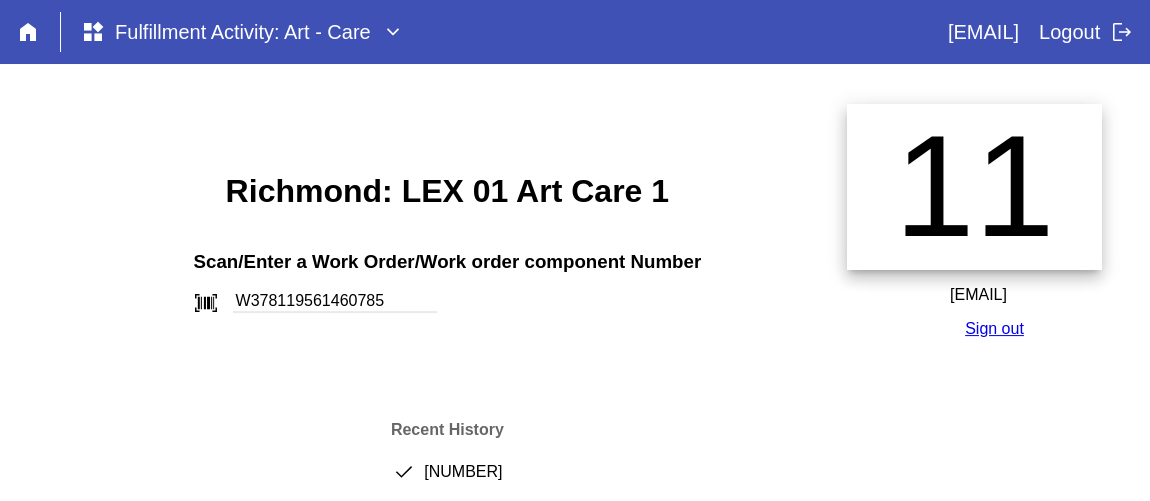 type on "W378119561460785" 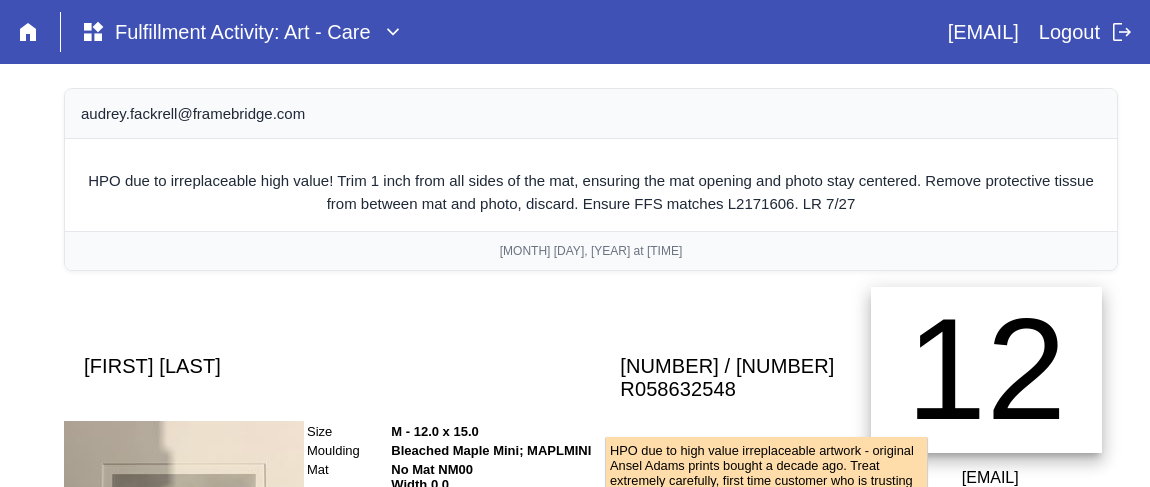 scroll, scrollTop: 511, scrollLeft: 0, axis: vertical 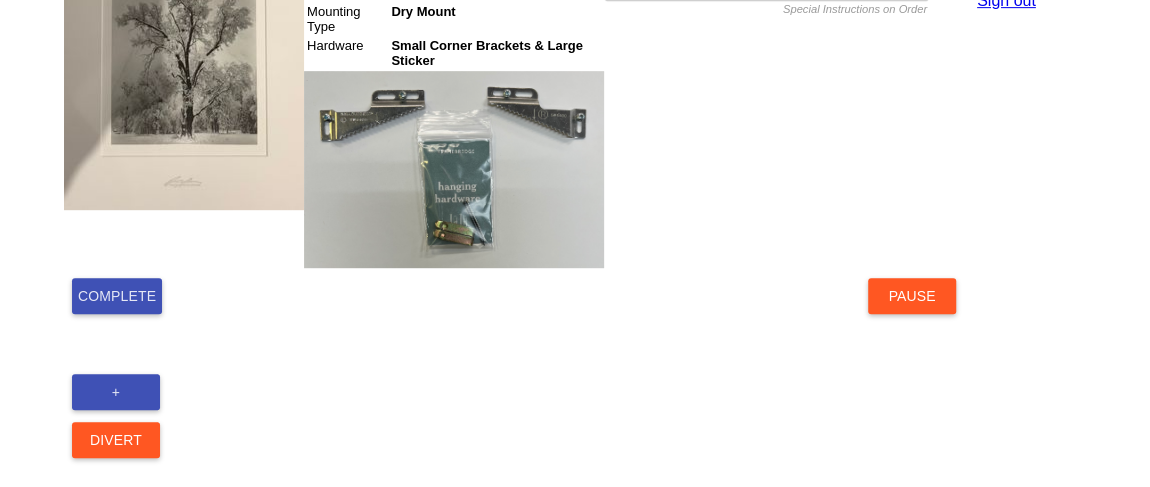 click on "Complete" at bounding box center [117, 296] 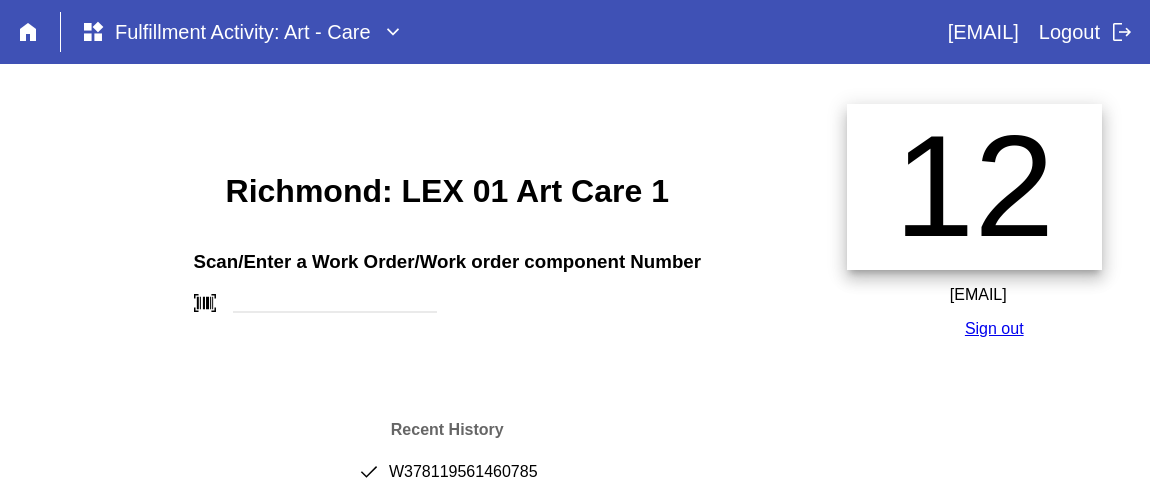 scroll, scrollTop: 0, scrollLeft: 0, axis: both 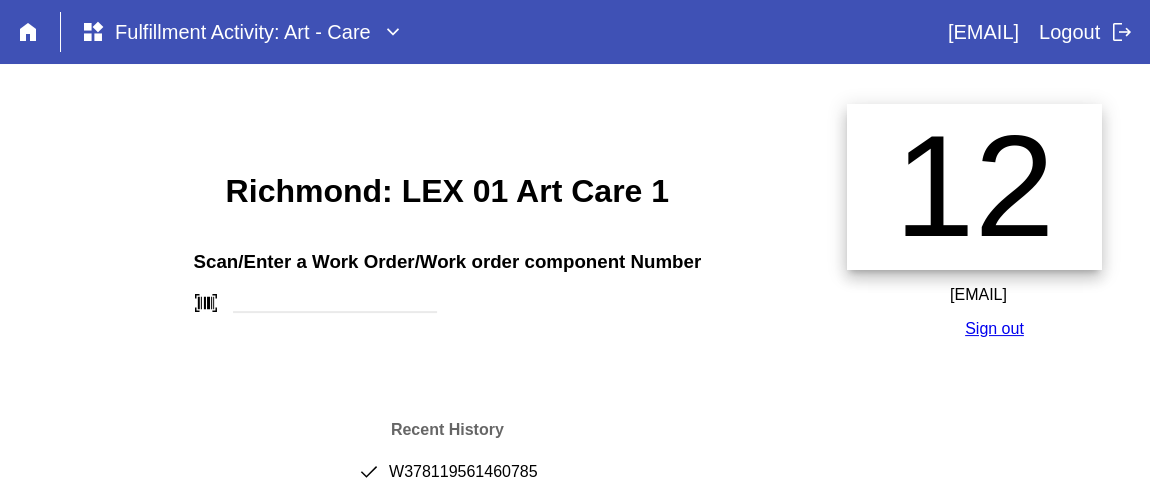 click on "done W378119561460785" at bounding box center (447, 480) 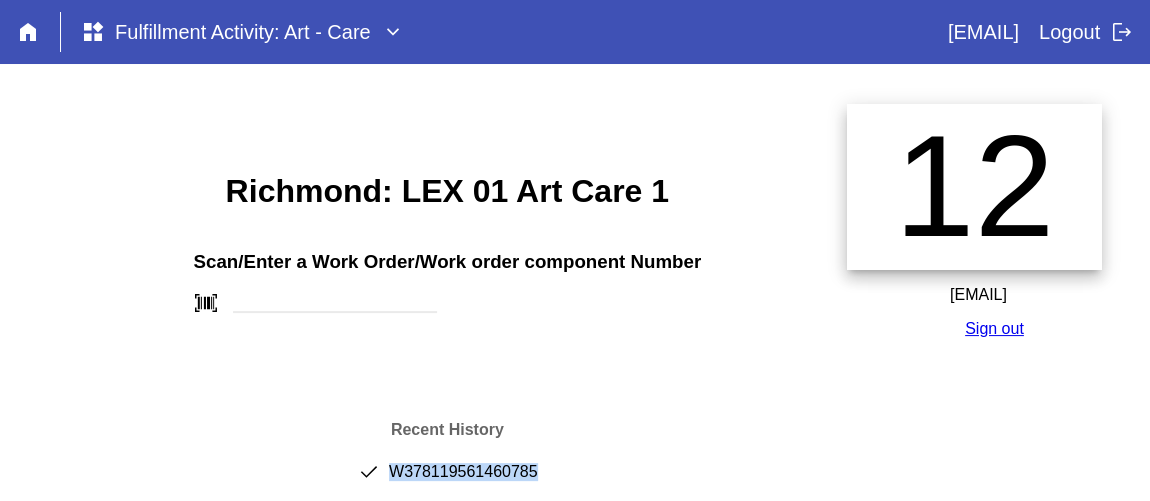 click on "done W378119561460785" at bounding box center (447, 480) 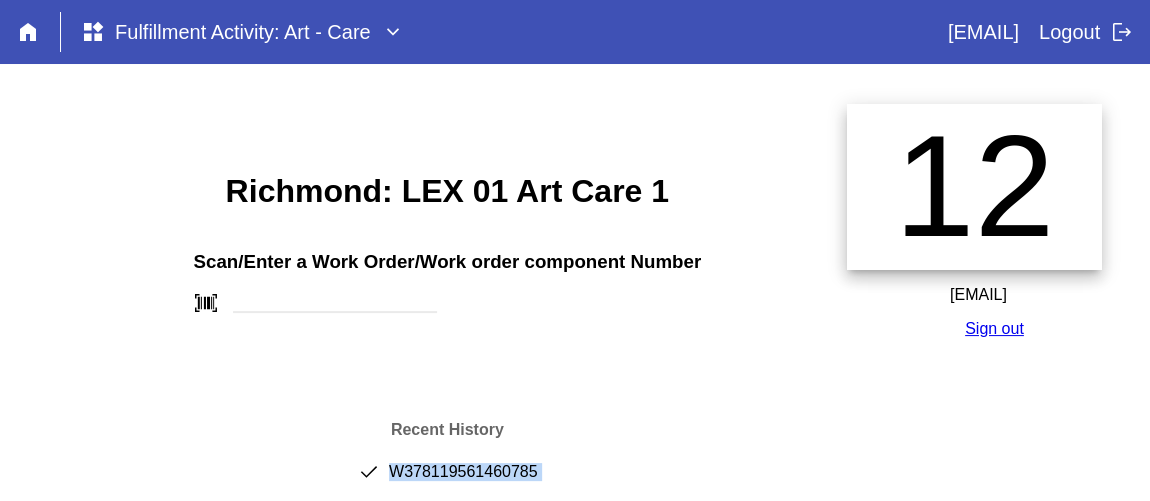 copy on "W378119561460785" 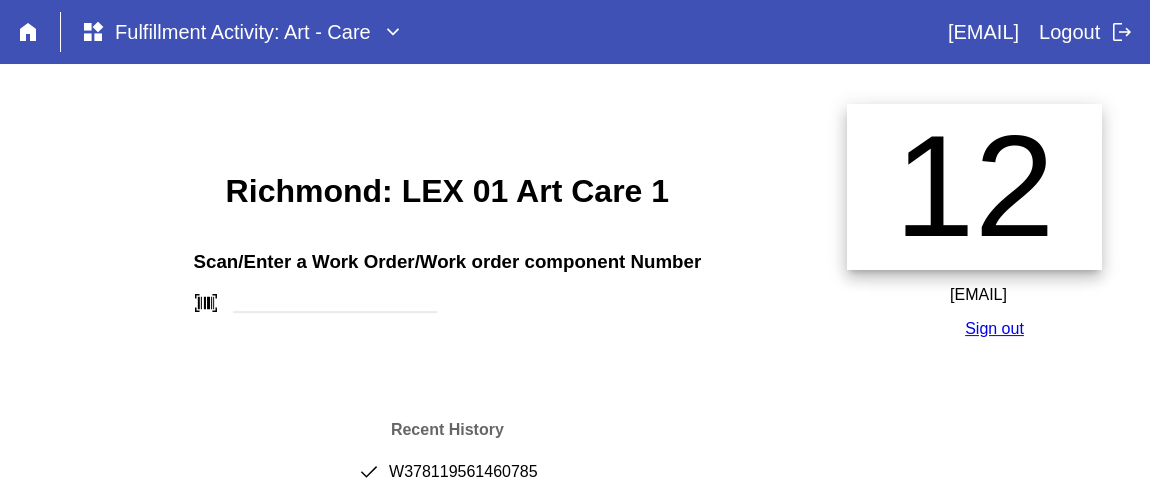 click on "Richmond: LEX 01 Art Care 1 Scan/Enter a Work Order/Work order component Number barcode_scanner Recent History done W378119561460785 done W806991761087481 done W618128220586491 done W515324169627986 done W291357284460487 done W165584942899094 done W405994918011901 done W486814464789985 done W165522894543842 done W859904055477396" at bounding box center [447, 506] 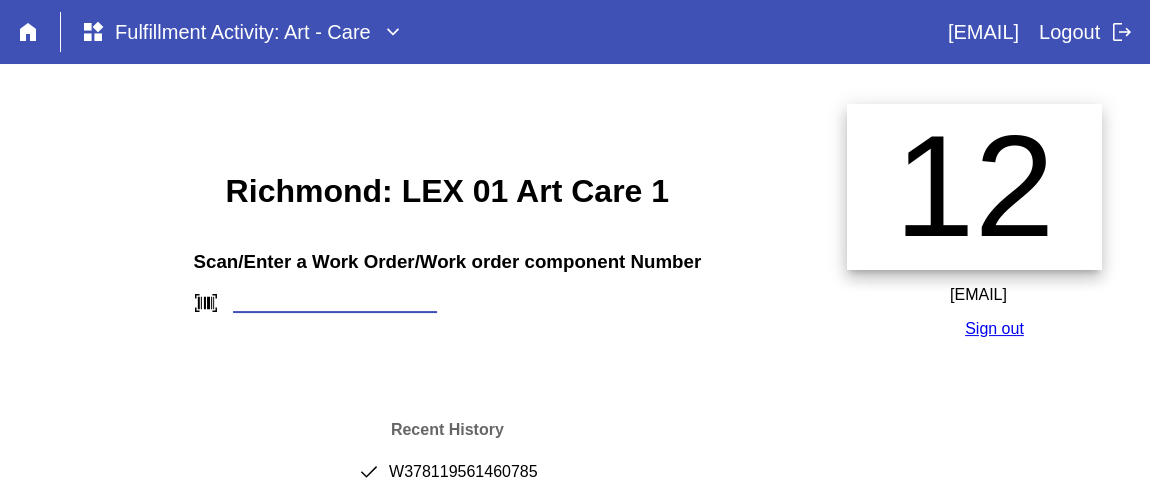 click at bounding box center [335, 302] 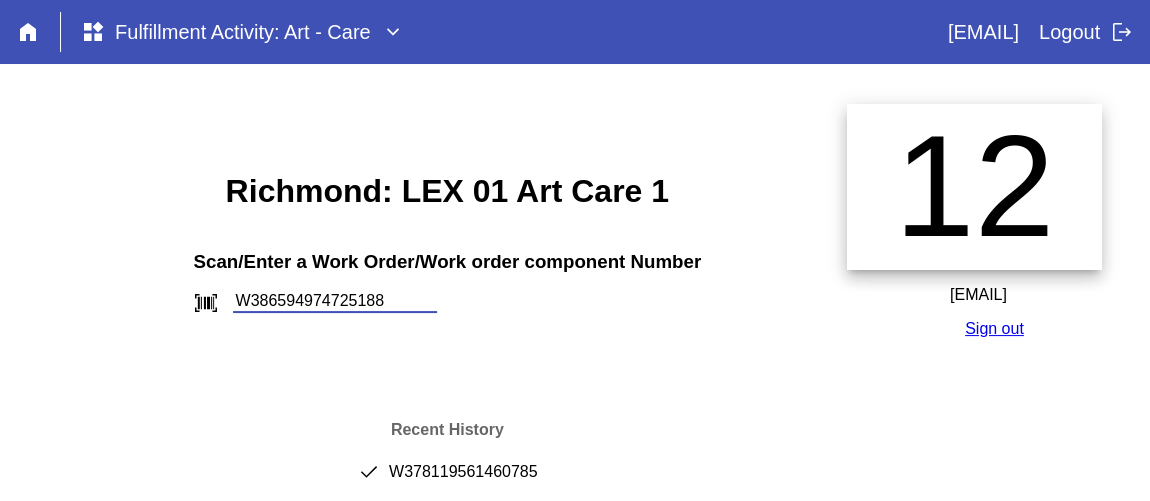 type on "W386594974725188" 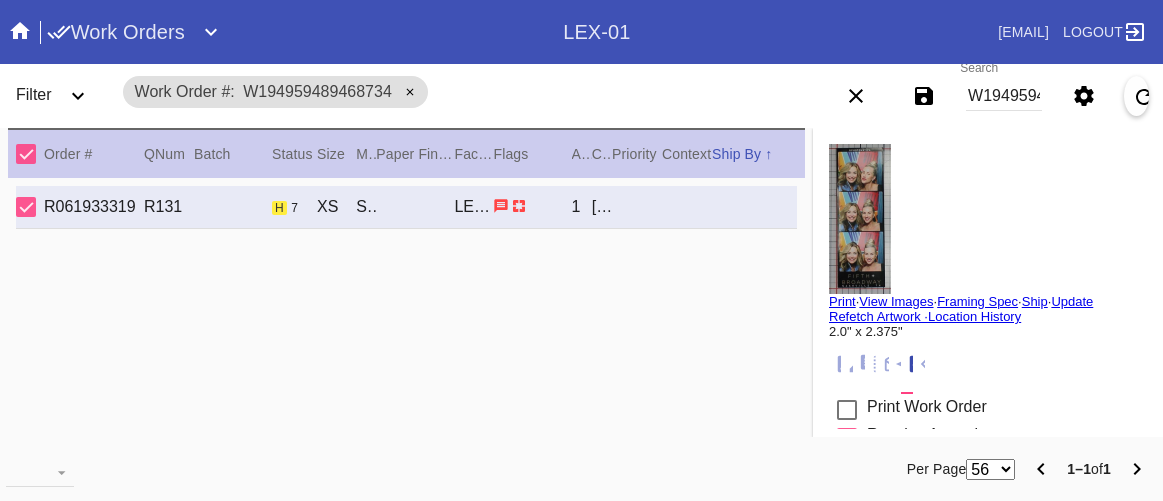 scroll, scrollTop: 0, scrollLeft: 0, axis: both 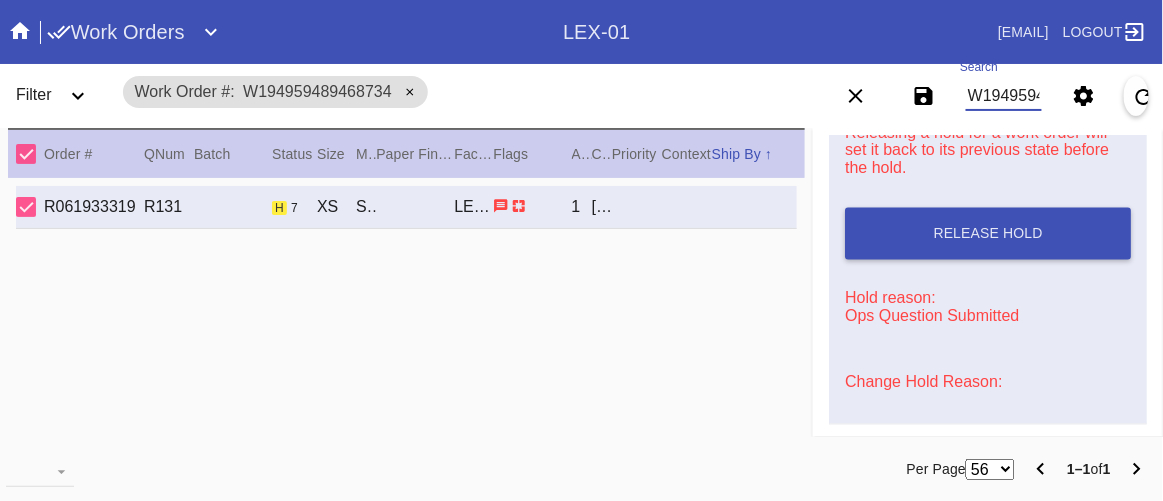 click on "W194959489468734" at bounding box center (1004, 96) 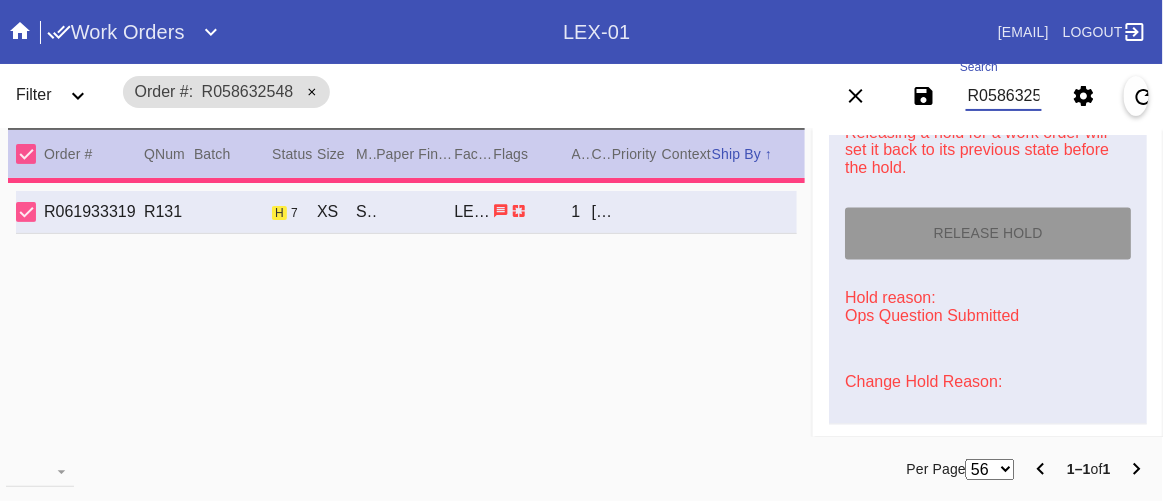 type 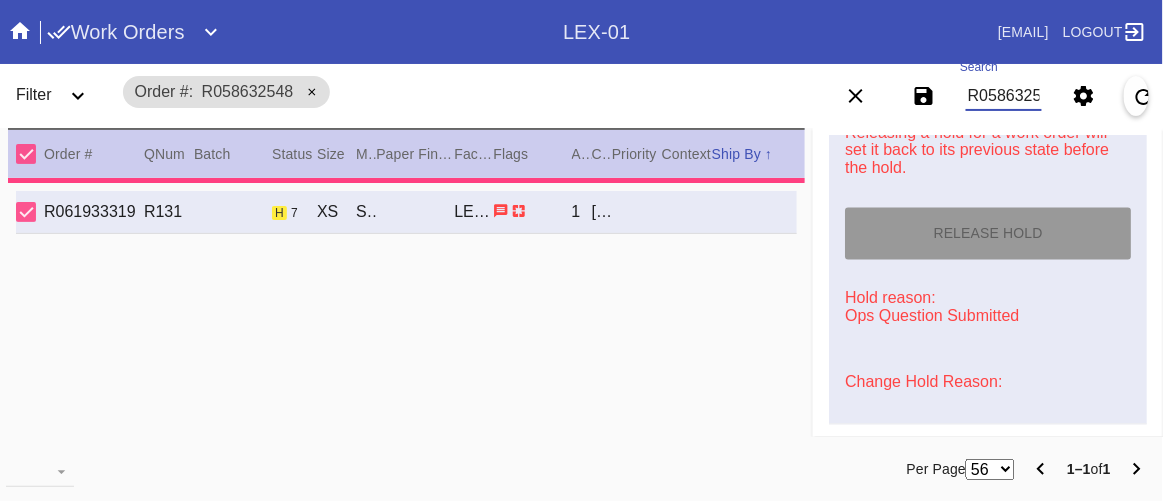 type 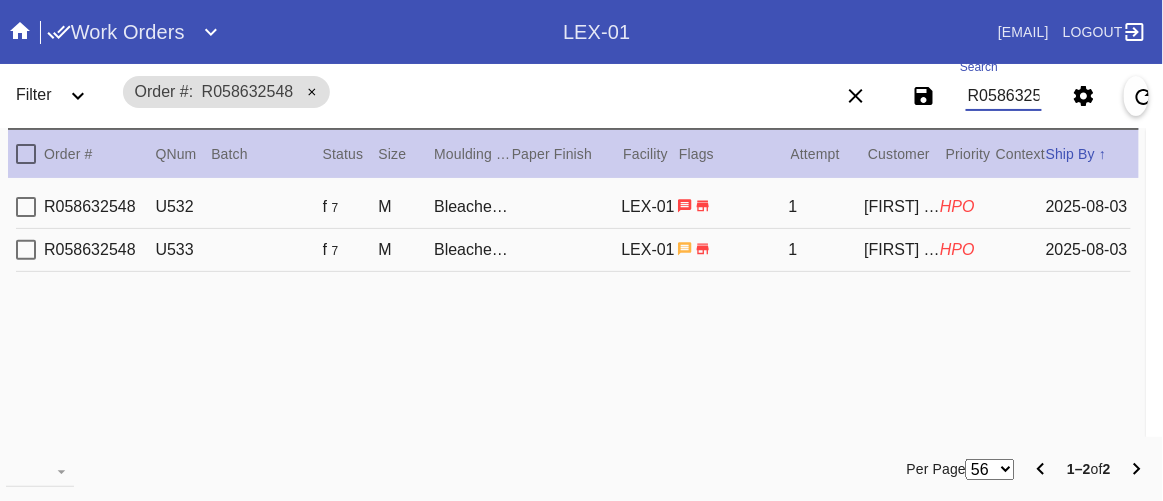 scroll, scrollTop: 0, scrollLeft: 0, axis: both 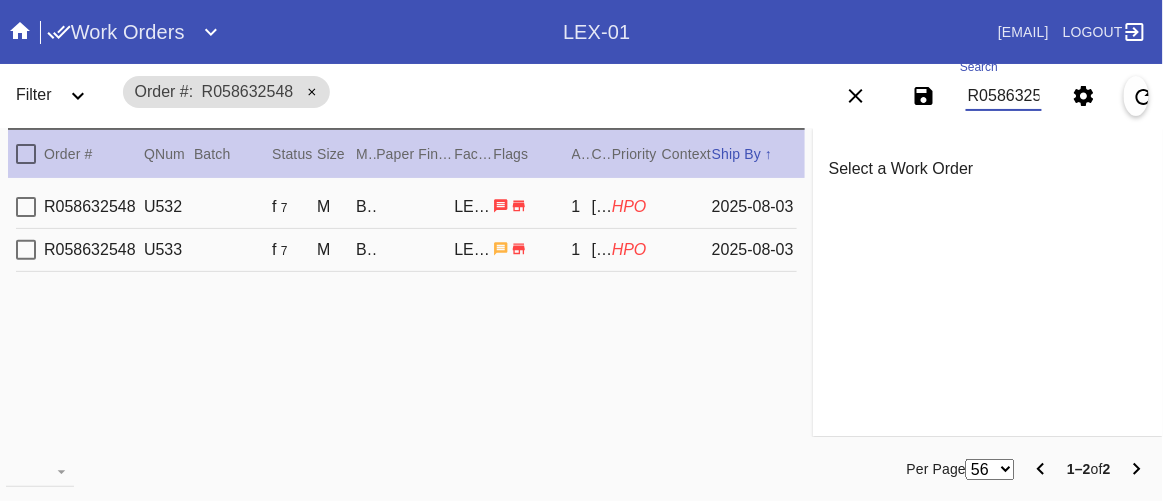 click on "R058632548 U532 f   7 M Bleached Maple Mini / No Mat LEX-01 1 Anne Marie Martin
HPO
2025-08-03" at bounding box center (406, 207) 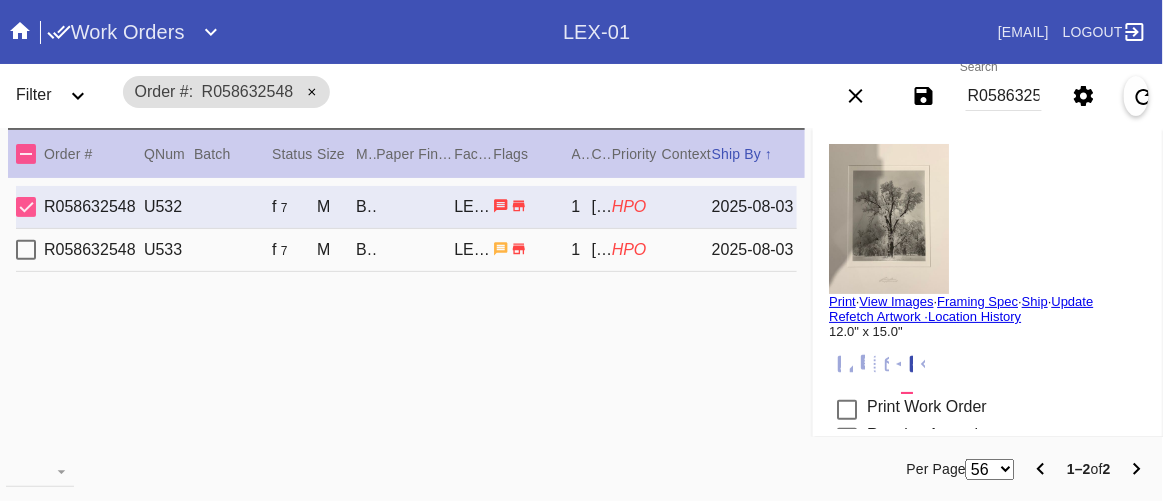 click on "R058632548 U533 f   7 M Bleached Maple Mini / No Mat LEX-01 1 Anne Marie Martin
HPO
2025-08-03" at bounding box center (406, 250) 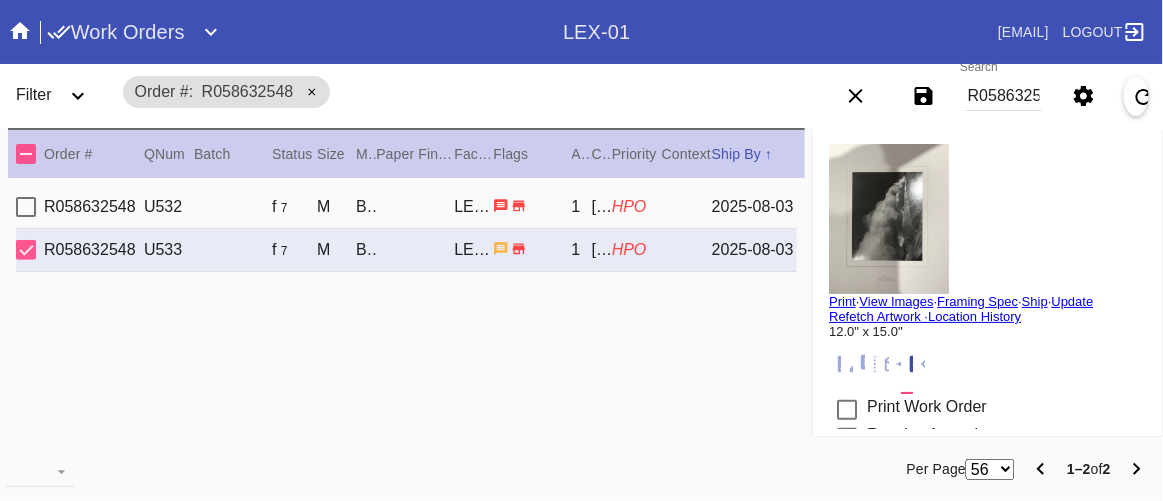 click at bounding box center [889, 219] 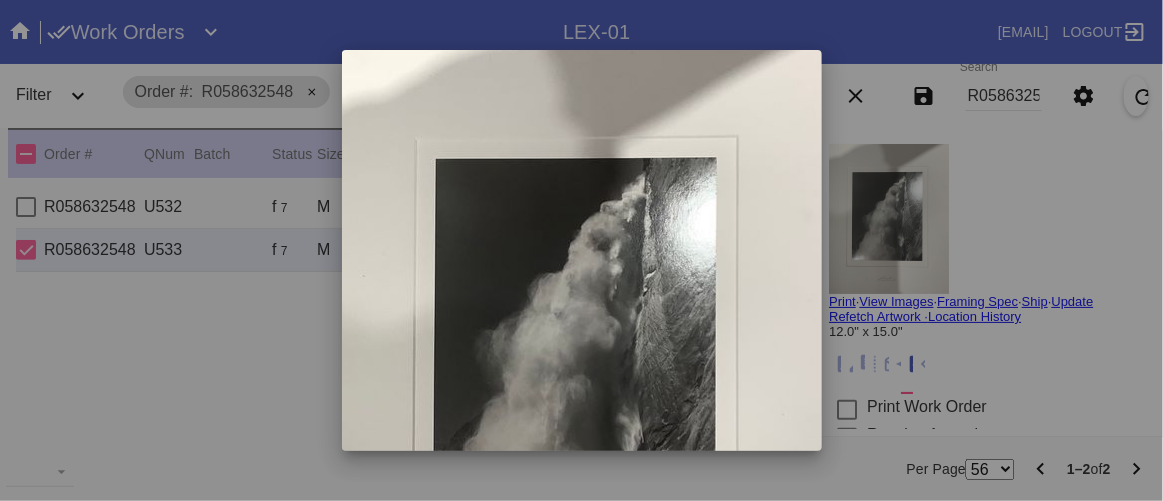 scroll, scrollTop: 0, scrollLeft: 0, axis: both 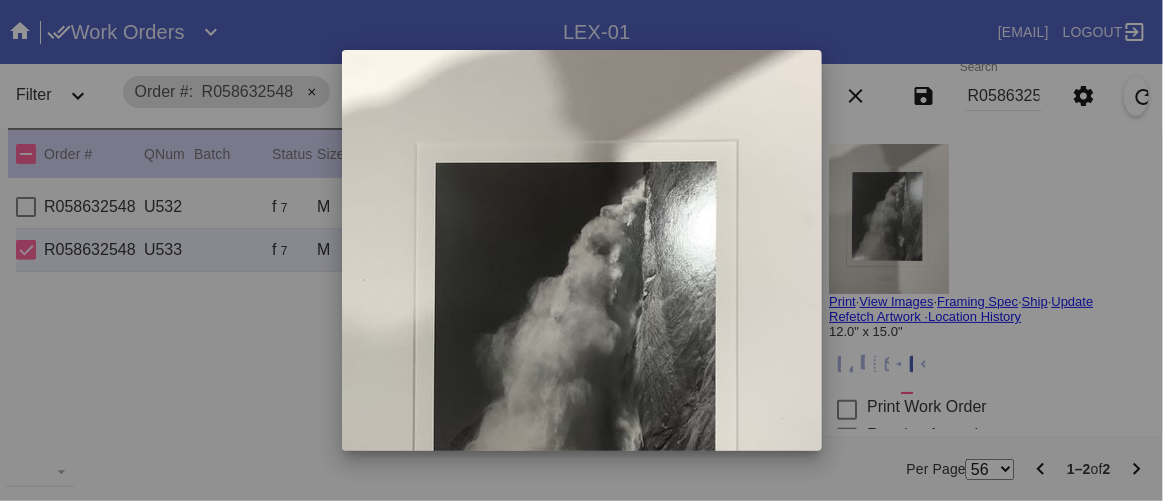 click at bounding box center [581, 250] 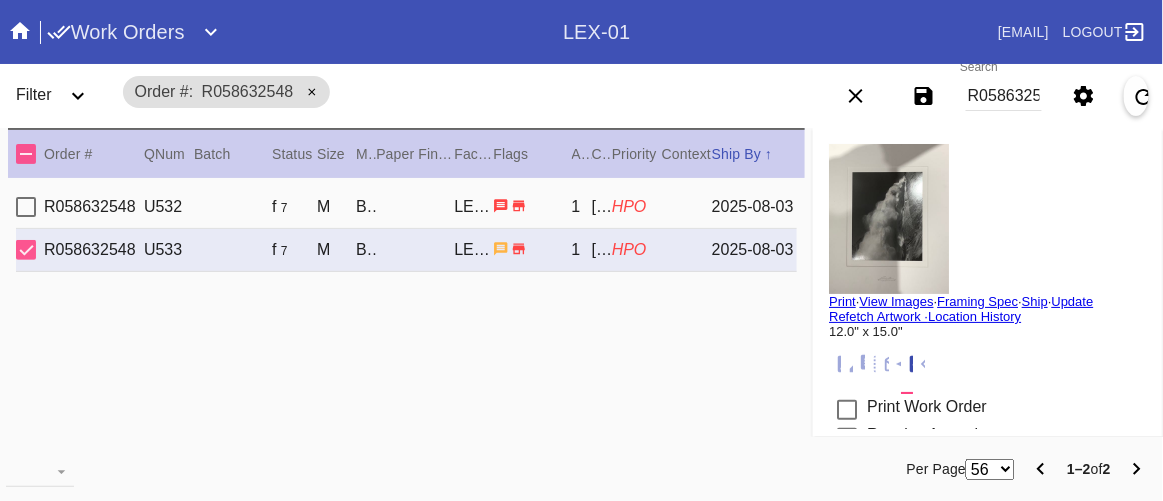click on "View Images" at bounding box center (896, 301) 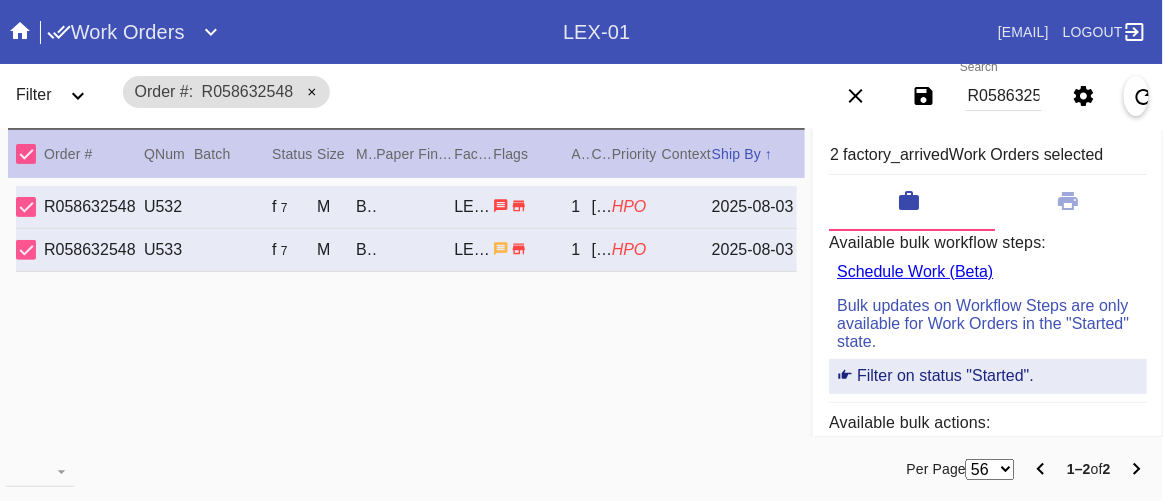 click at bounding box center (26, 207) 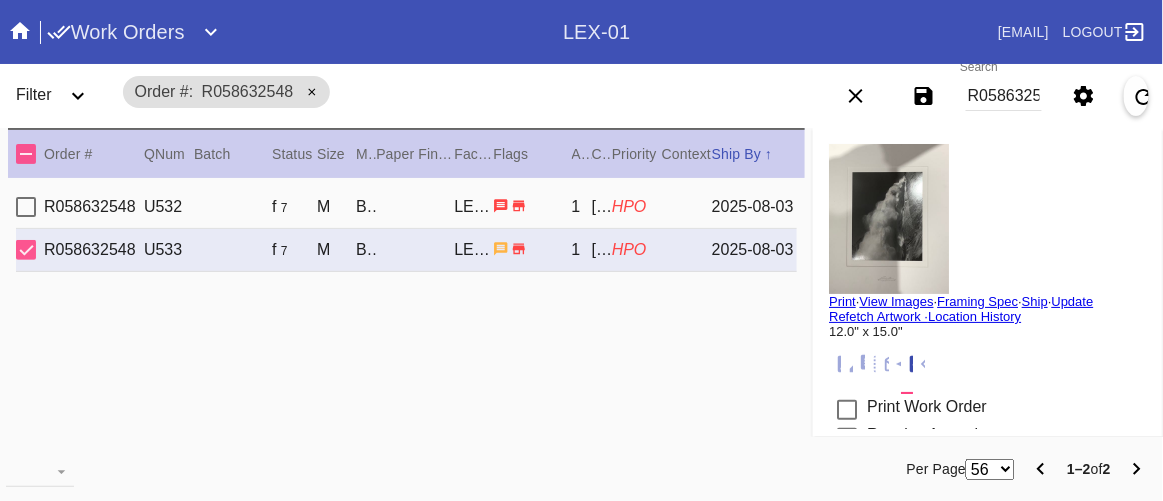 click on "Print" at bounding box center (842, 301) 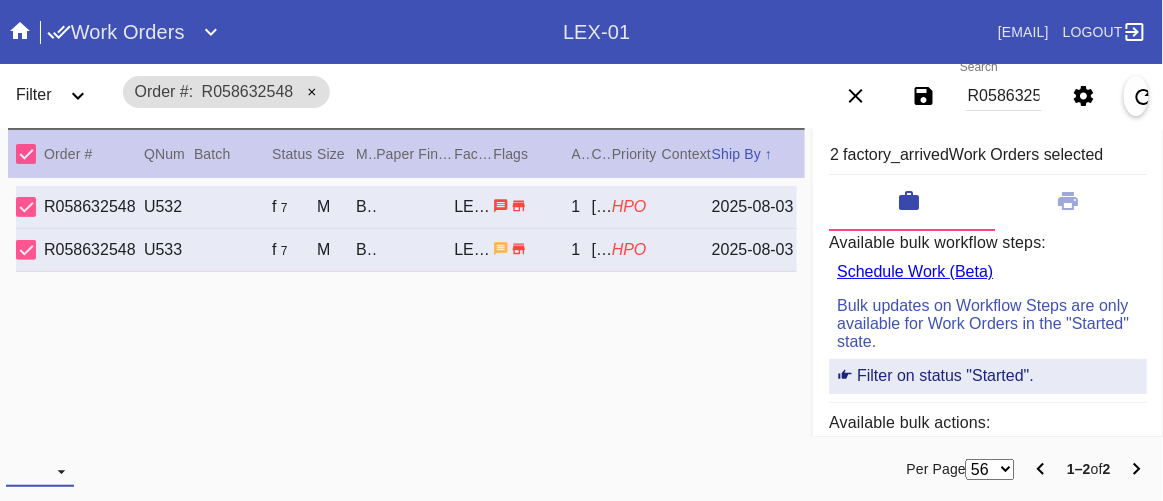click at bounding box center (40, 472) 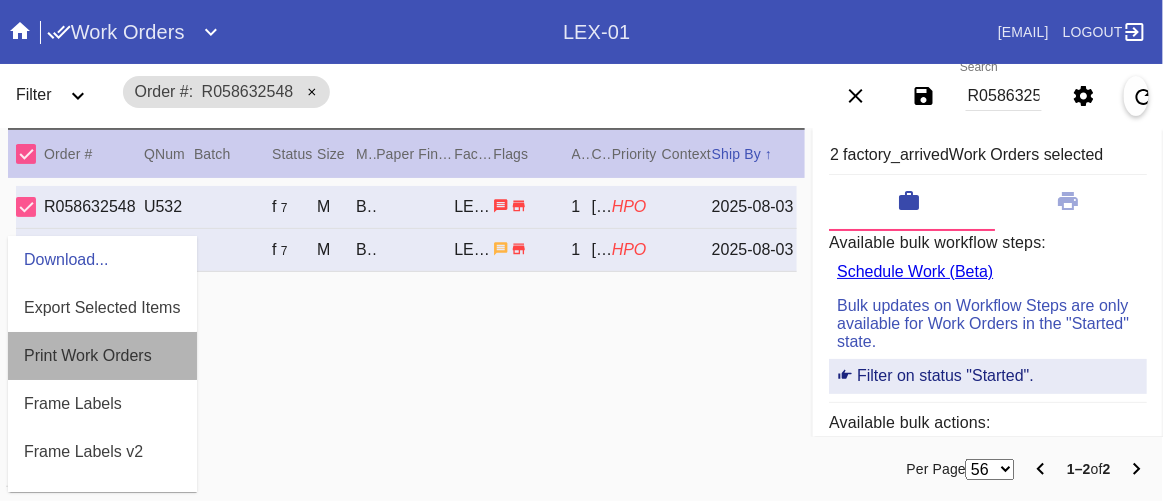 click on "Print Work Orders" at bounding box center (102, 356) 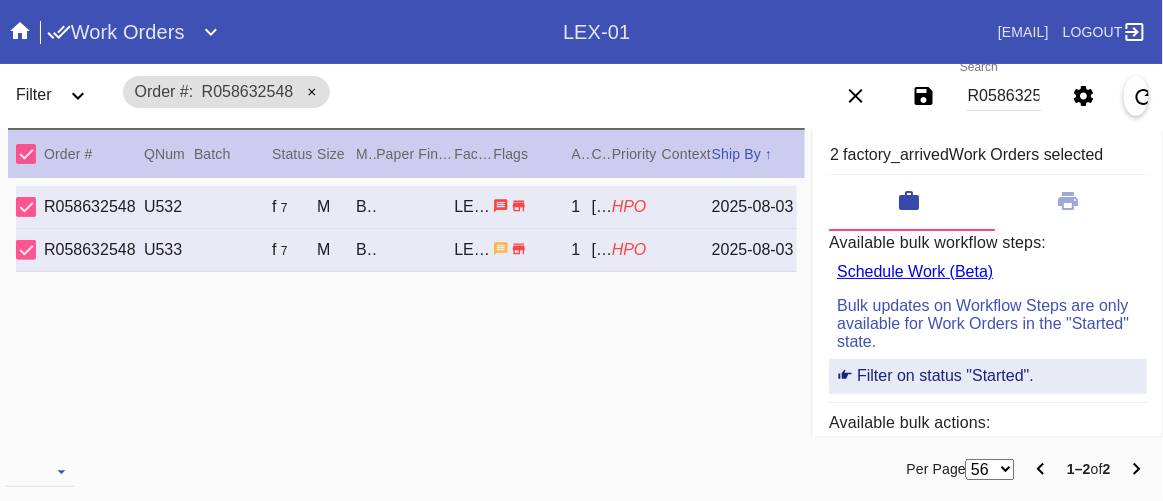 click on "R058632548" at bounding box center (1004, 96) 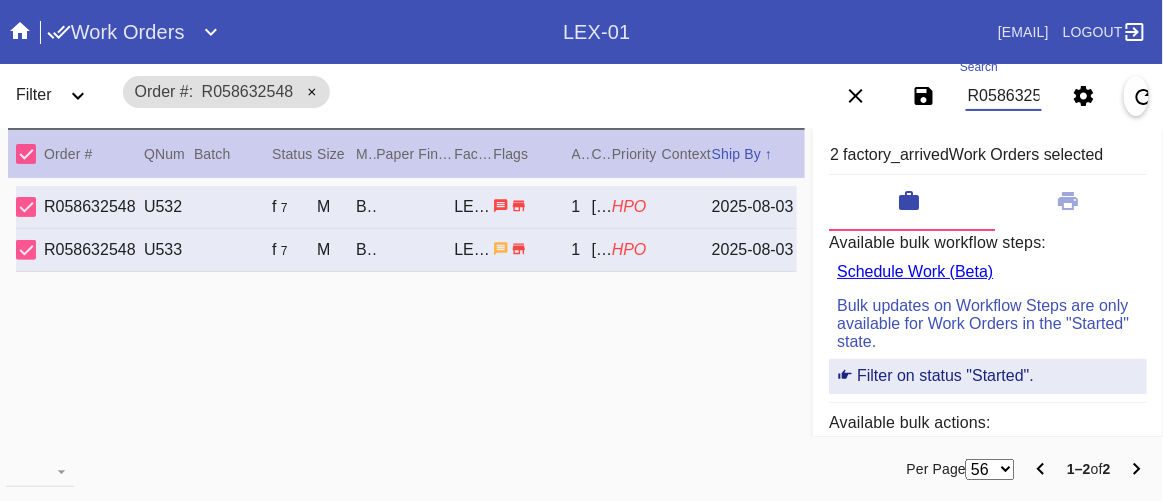 type on "W503096722051411" 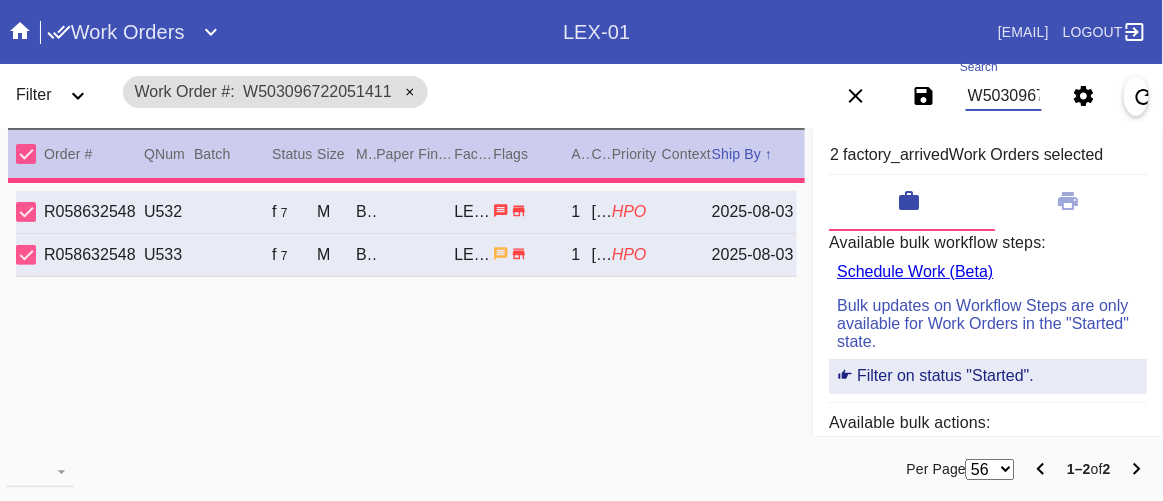 type 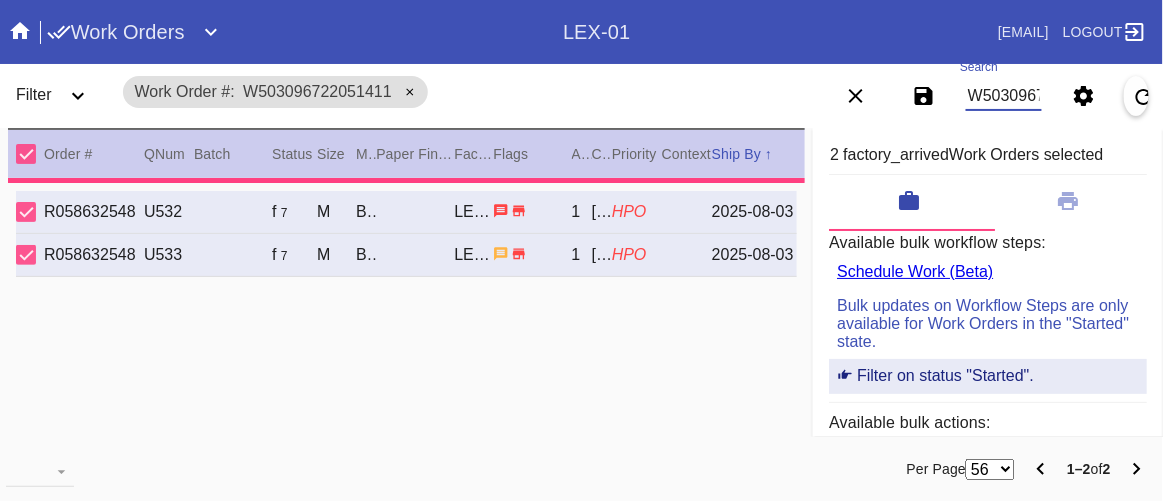 type on "19.5" 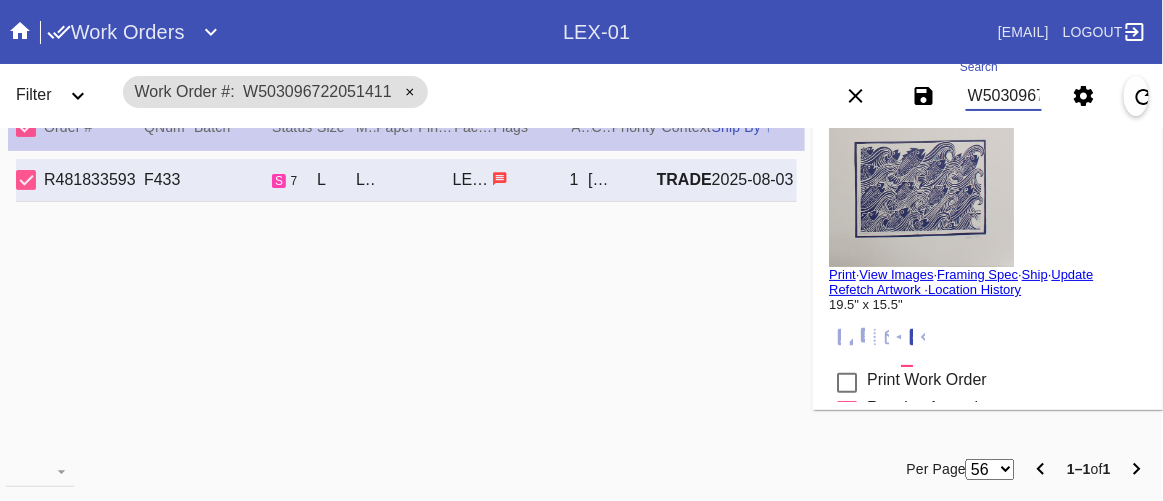 scroll, scrollTop: 35, scrollLeft: 0, axis: vertical 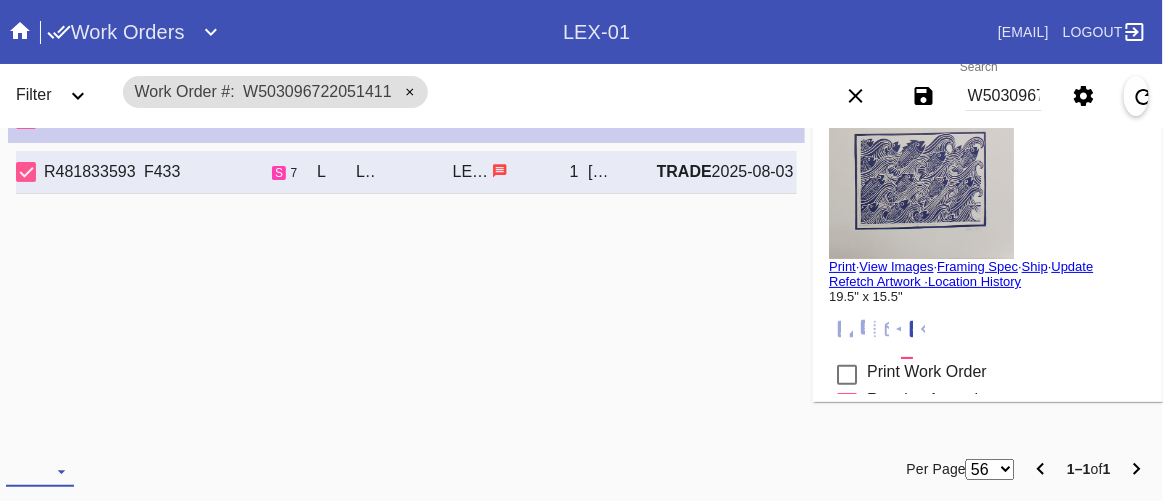 click at bounding box center (40, 472) 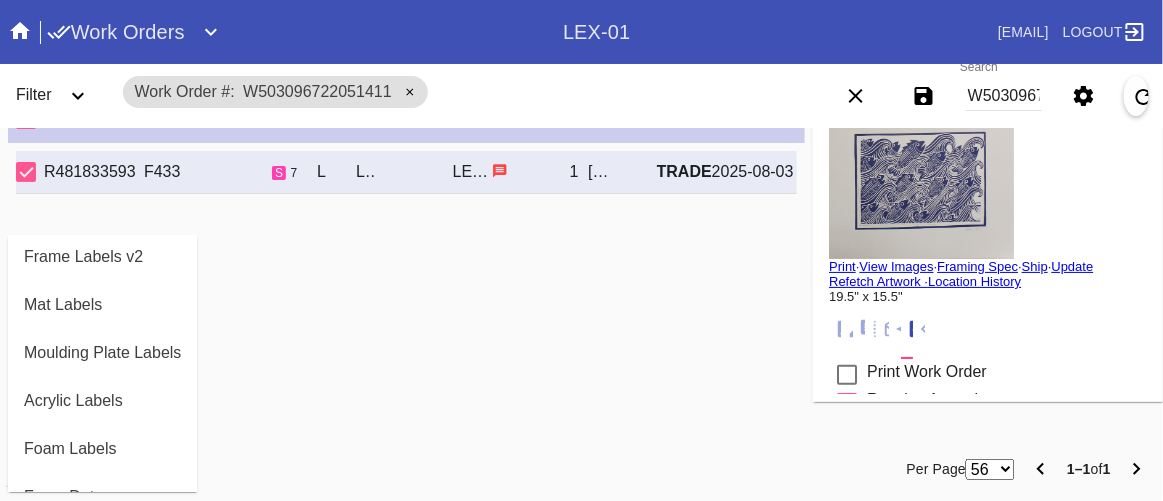 scroll, scrollTop: 272, scrollLeft: 0, axis: vertical 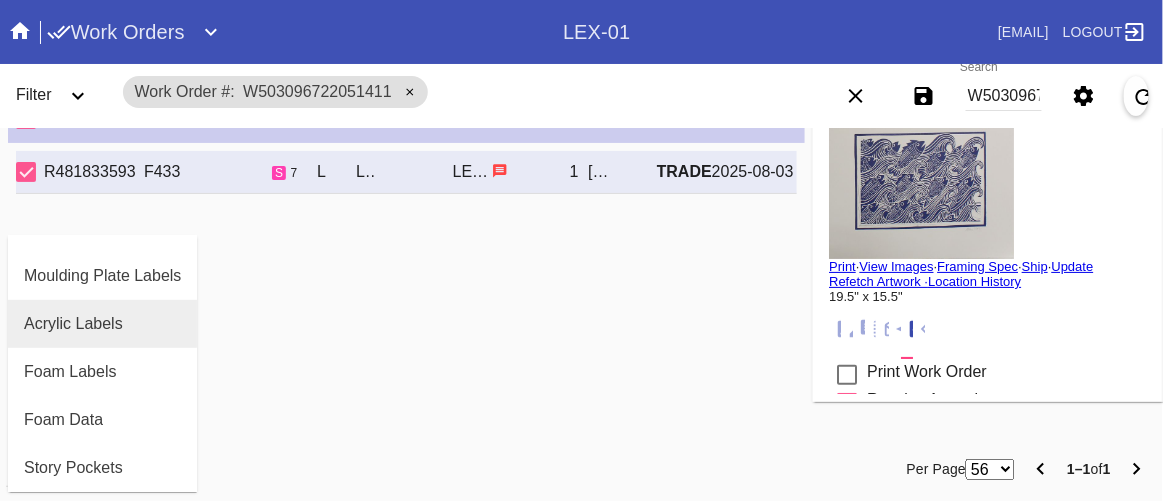 click on "Acrylic Labels" at bounding box center (102, 324) 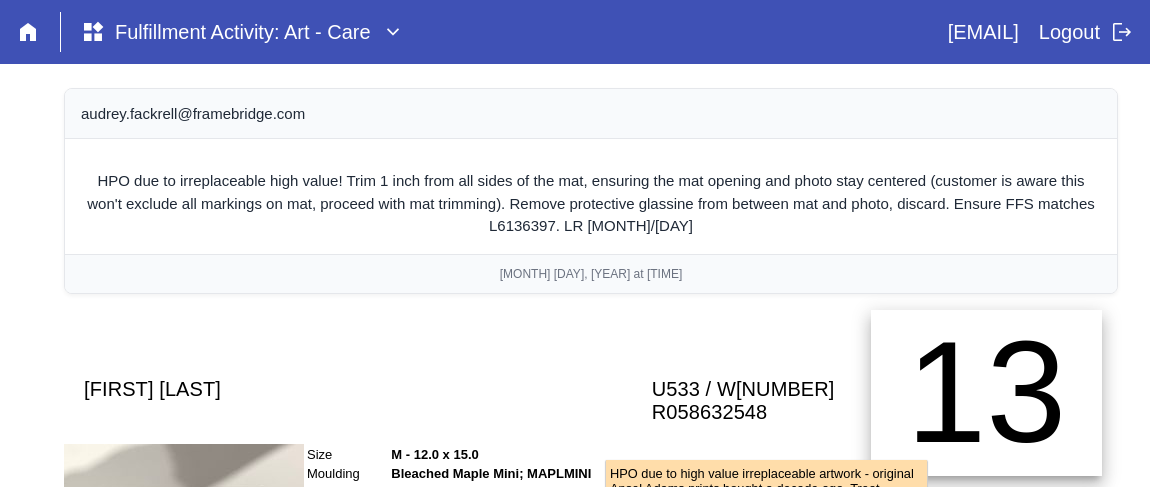 scroll, scrollTop: 533, scrollLeft: 0, axis: vertical 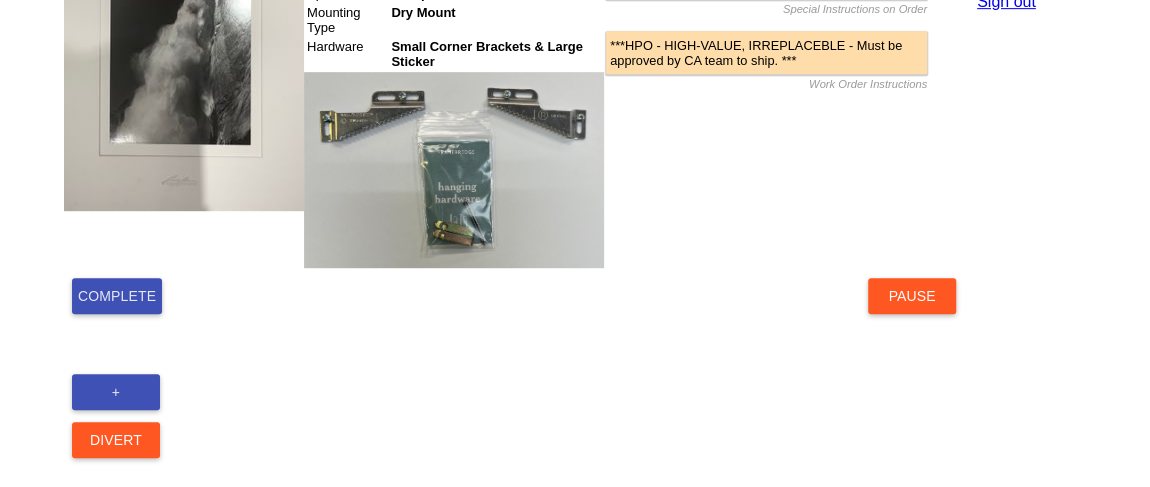 click on "Complete" at bounding box center [117, 296] 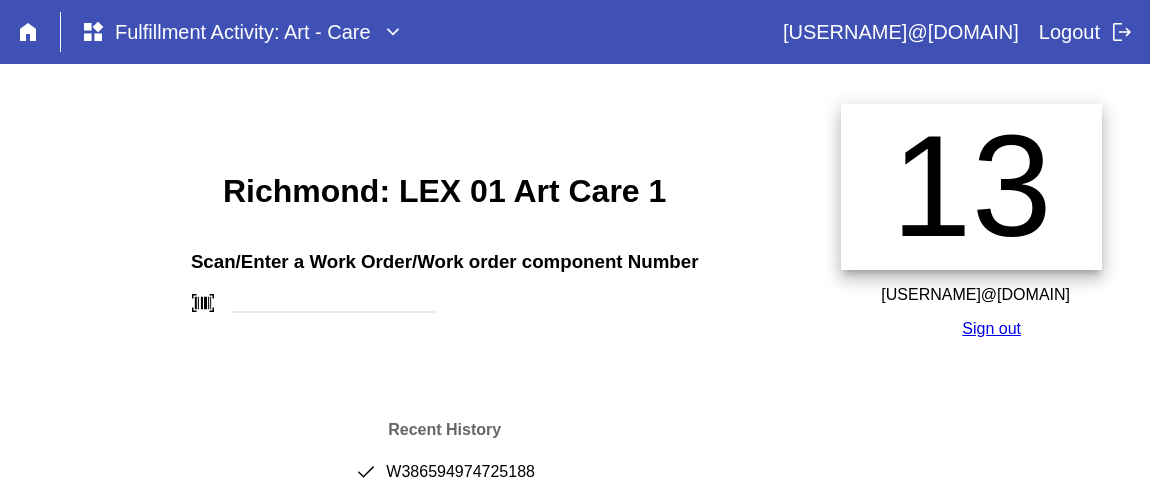 scroll, scrollTop: 0, scrollLeft: 0, axis: both 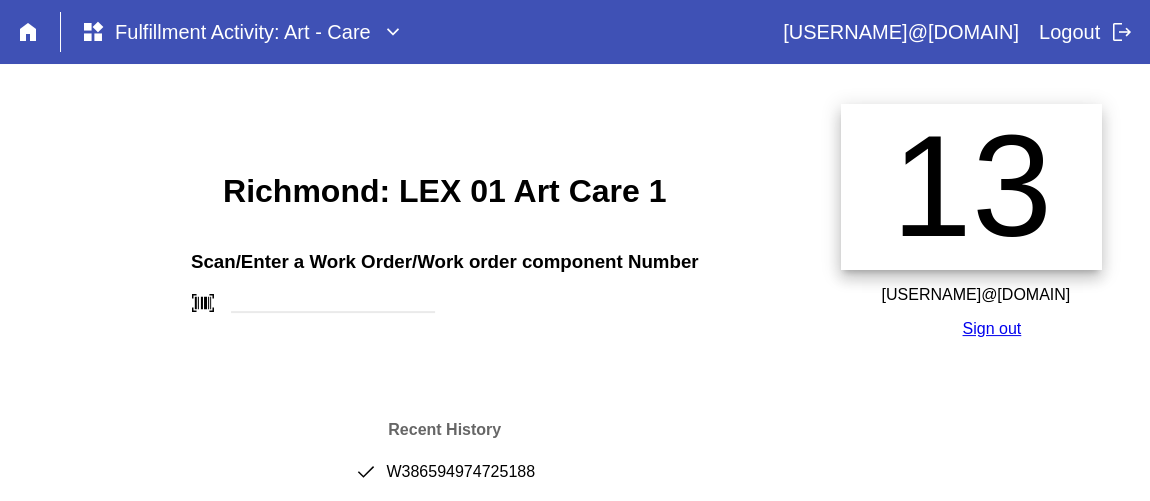 click on "done W386594974725188" at bounding box center (444, 480) 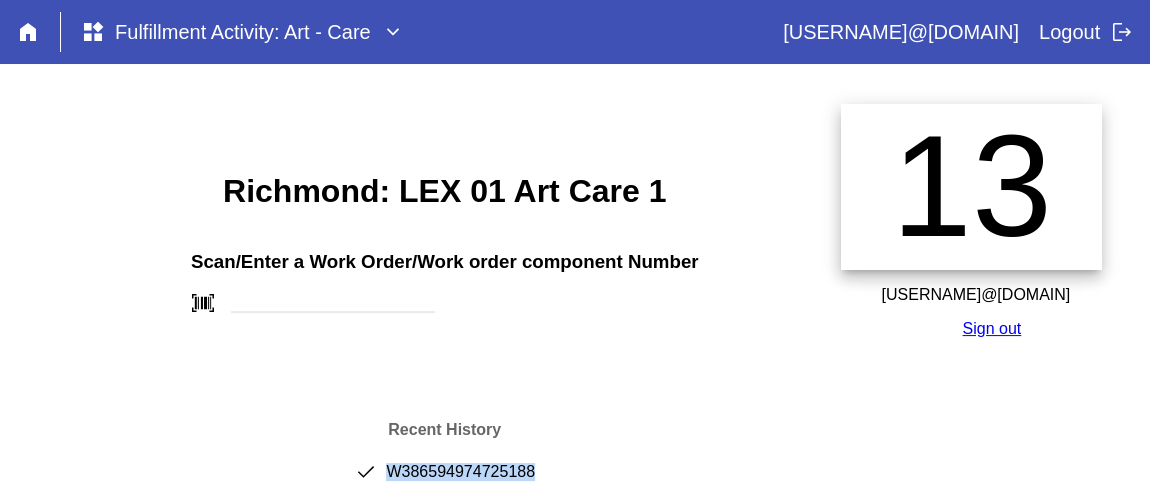 click on "done W386594974725188" at bounding box center (444, 480) 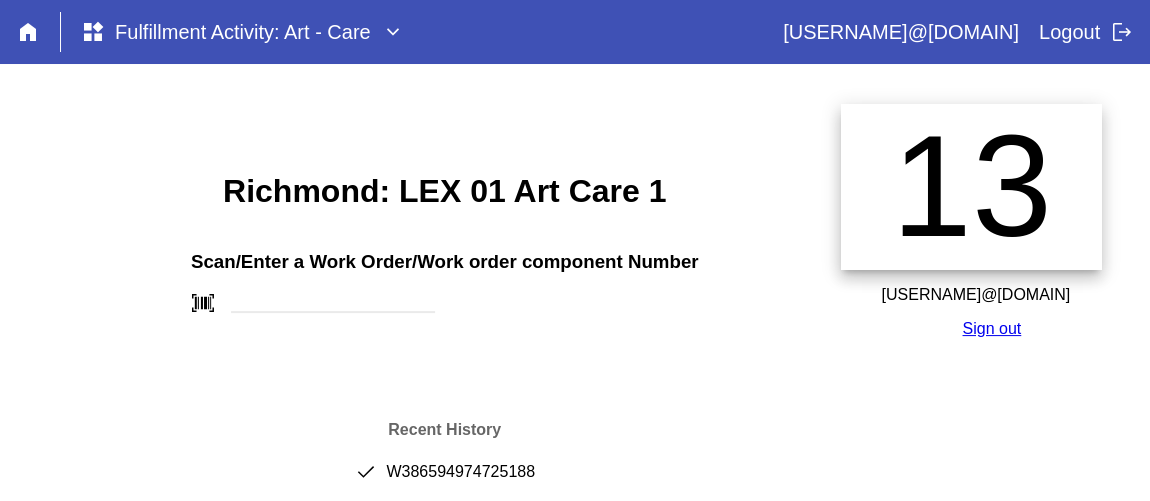 click on "Scan/Enter a Work Order/Work order component Number barcode_scanner" at bounding box center (445, 275) 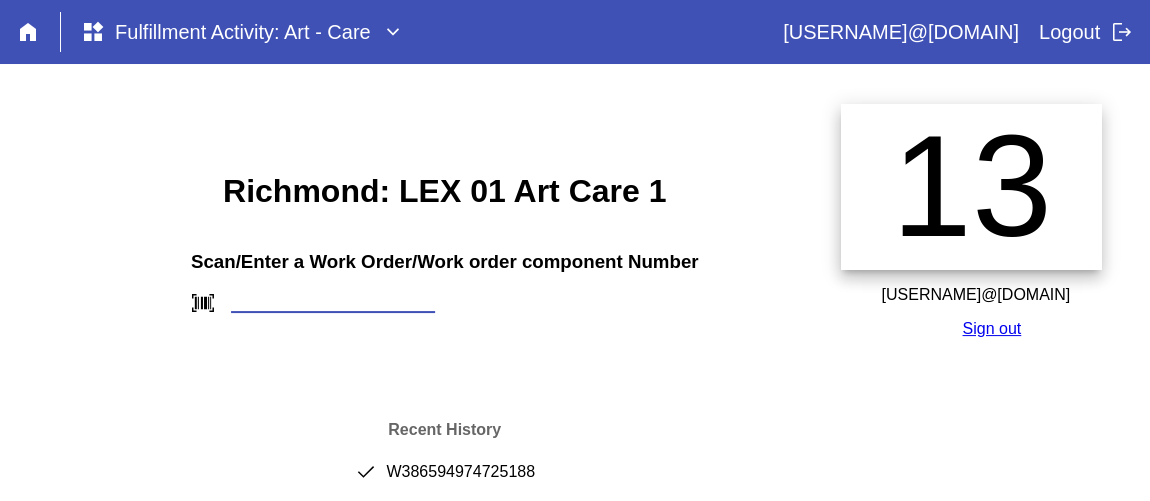 click at bounding box center [333, 302] 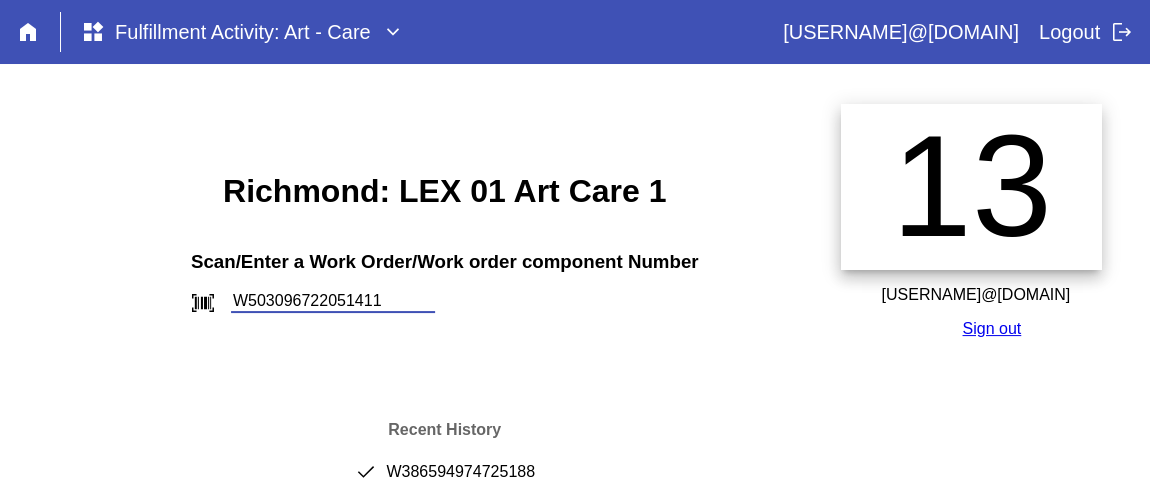 type on "W503096722051411" 